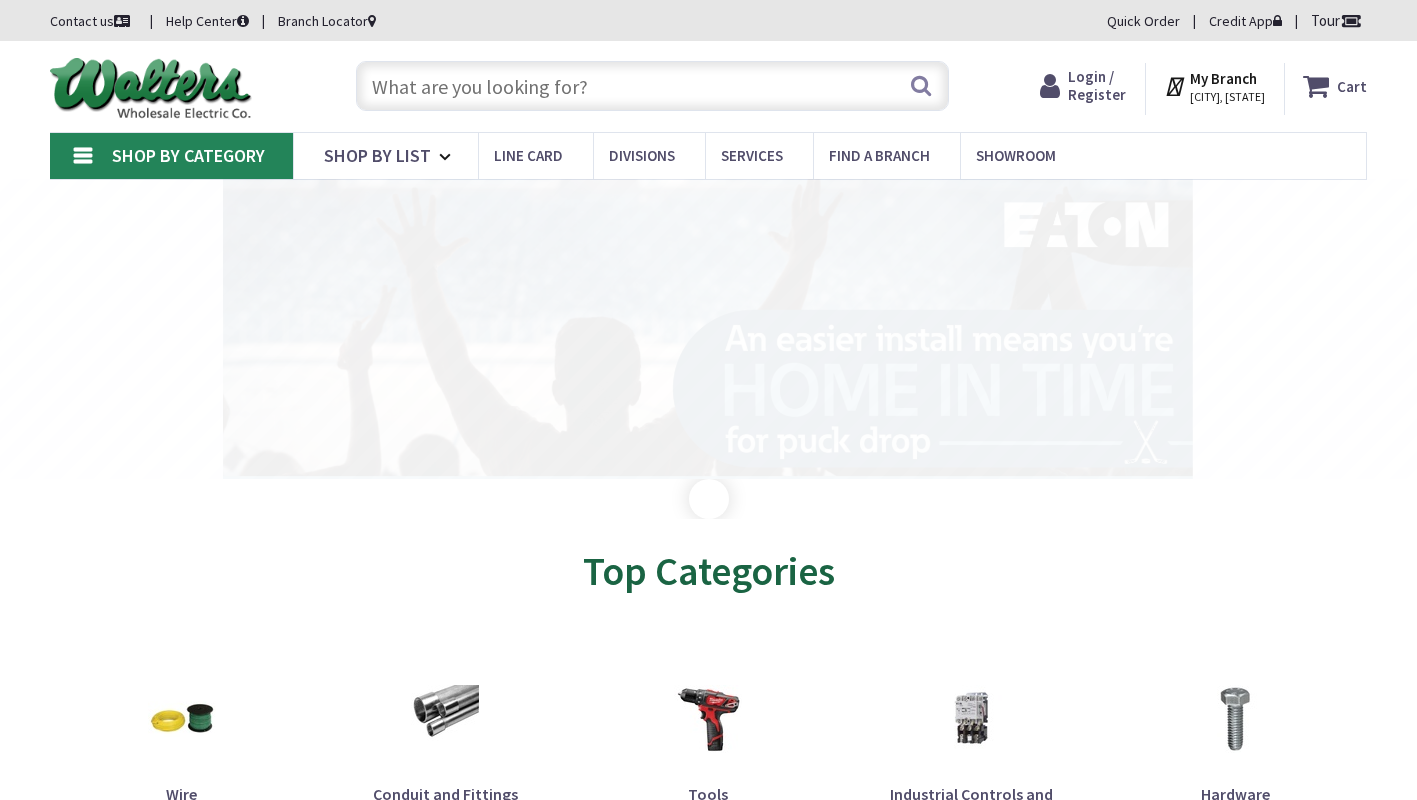 scroll, scrollTop: 0, scrollLeft: 0, axis: both 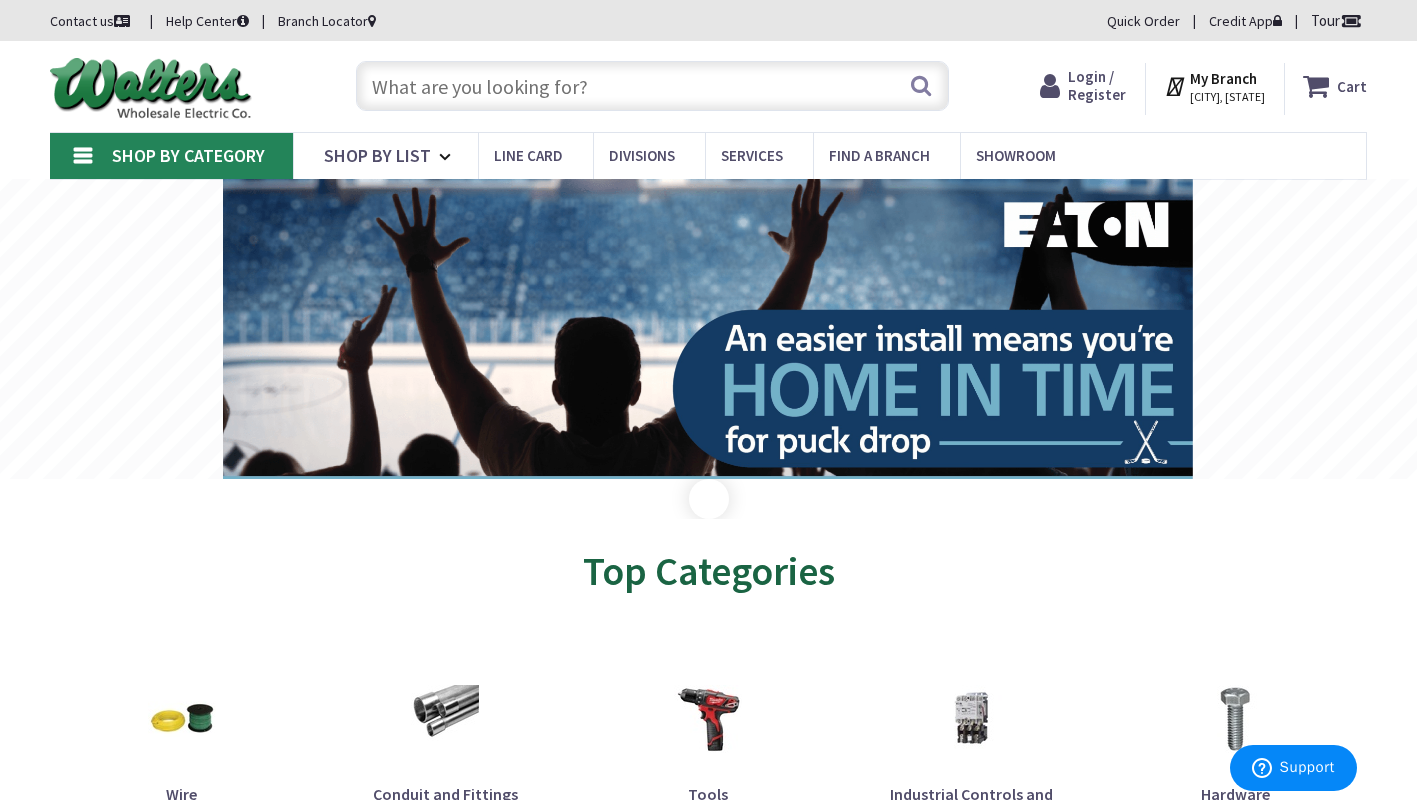 click on "Login / Register" at bounding box center [1097, 85] 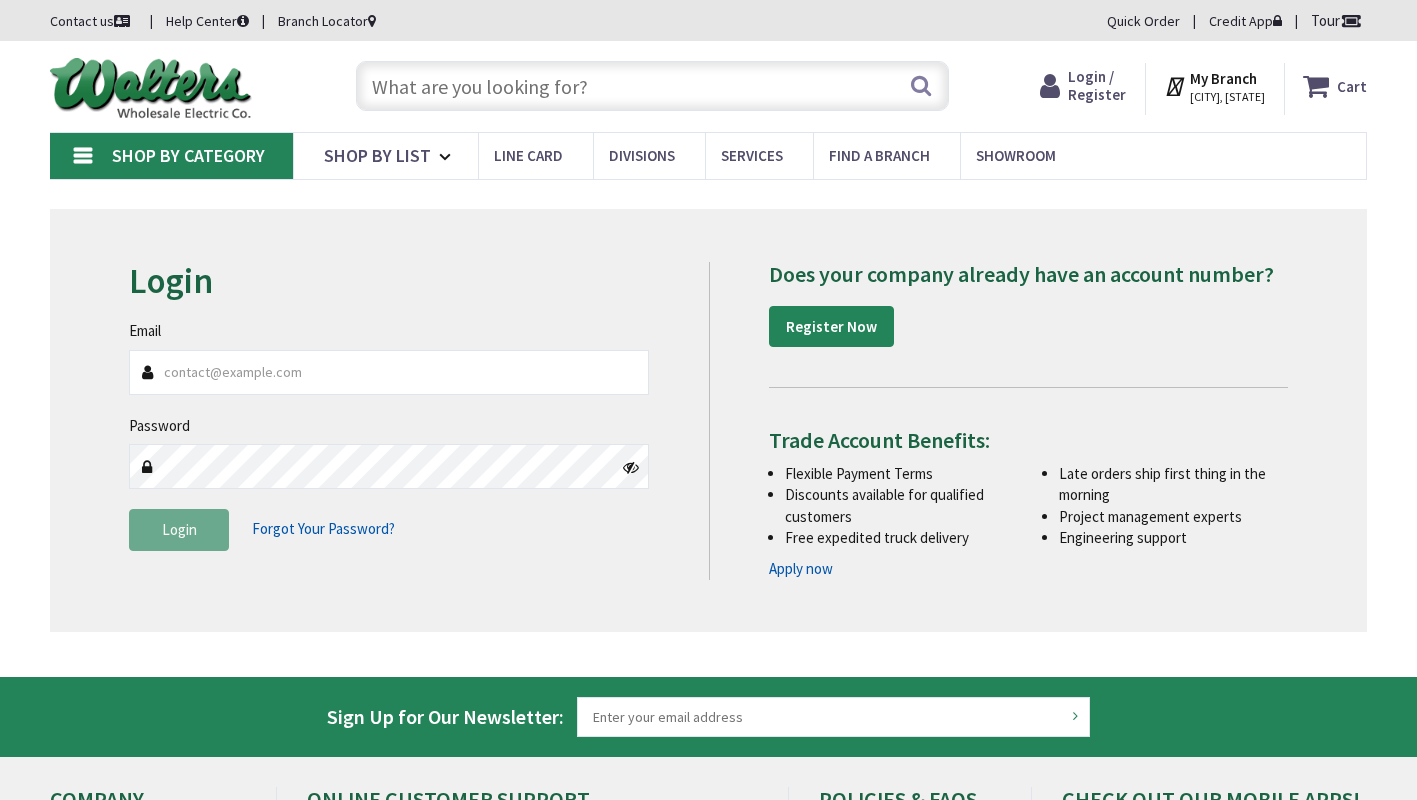 scroll, scrollTop: 0, scrollLeft: 0, axis: both 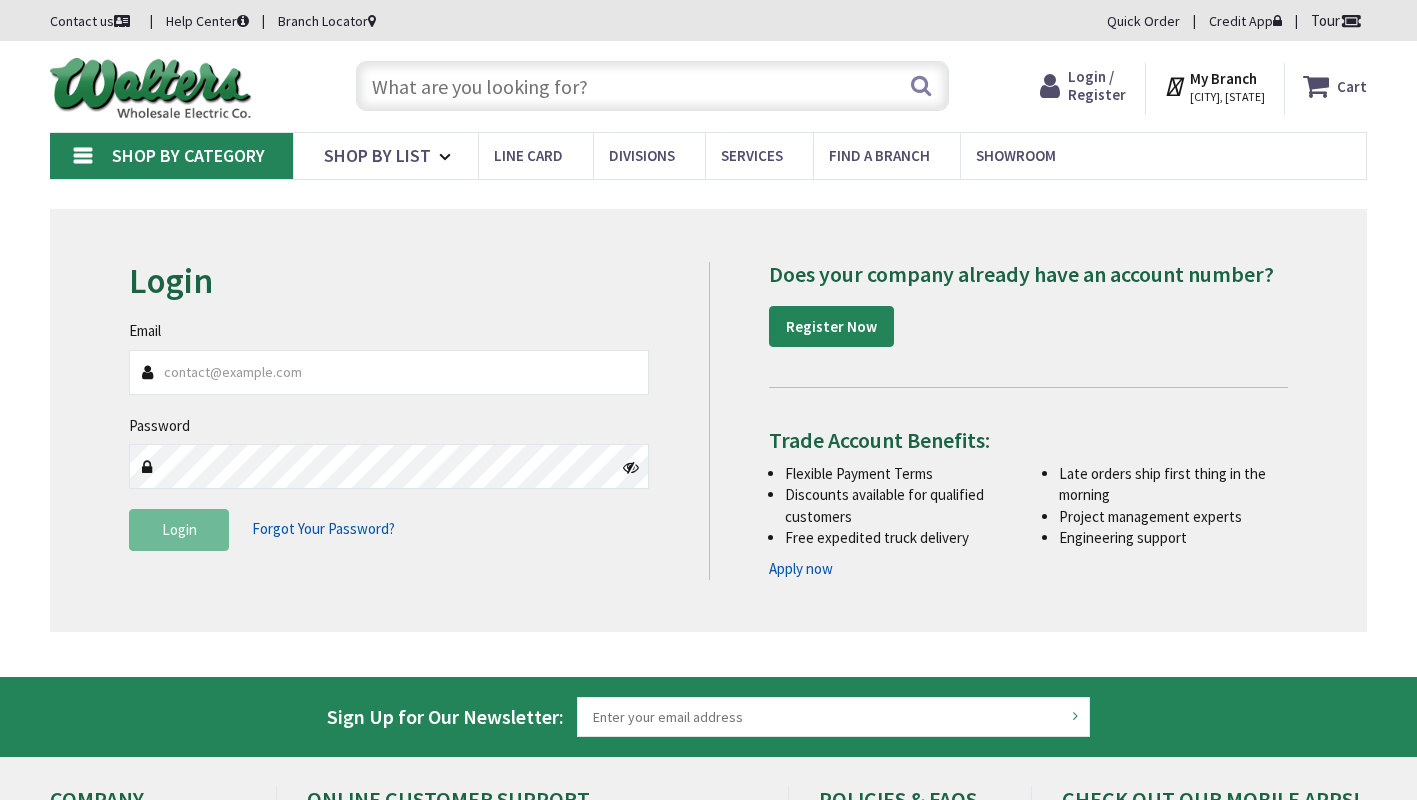 type on "[EMAIL]" 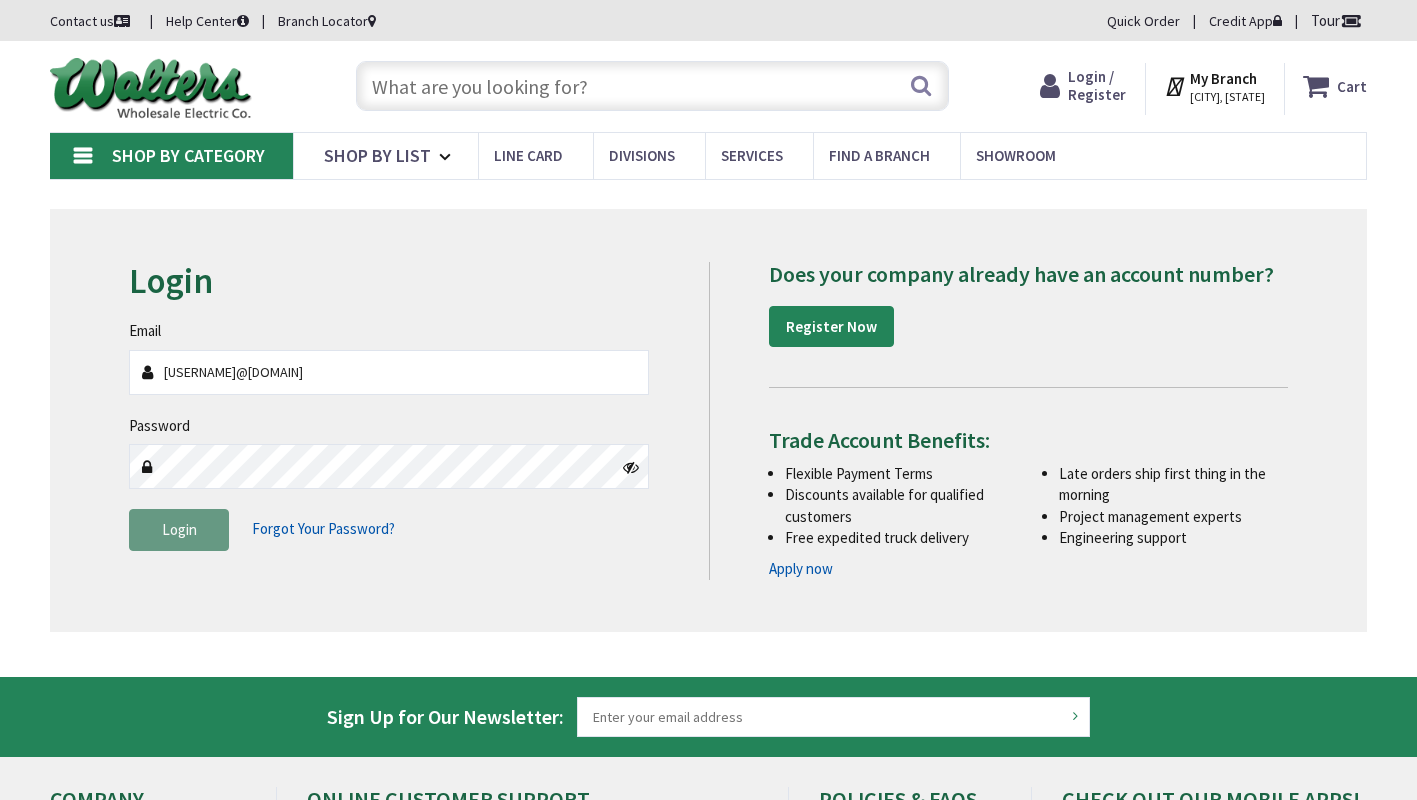 click on "Login" at bounding box center (179, 530) 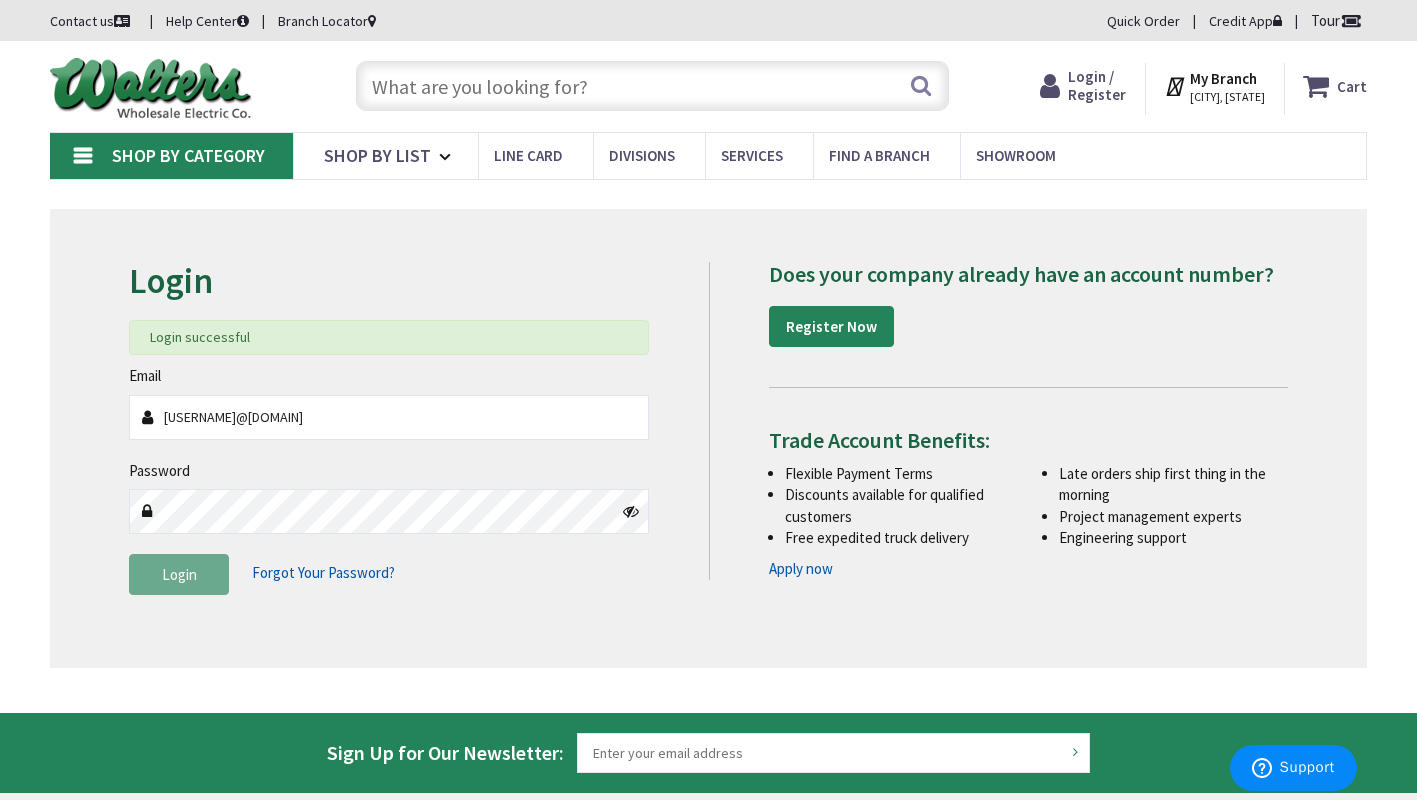 click at bounding box center [652, 86] 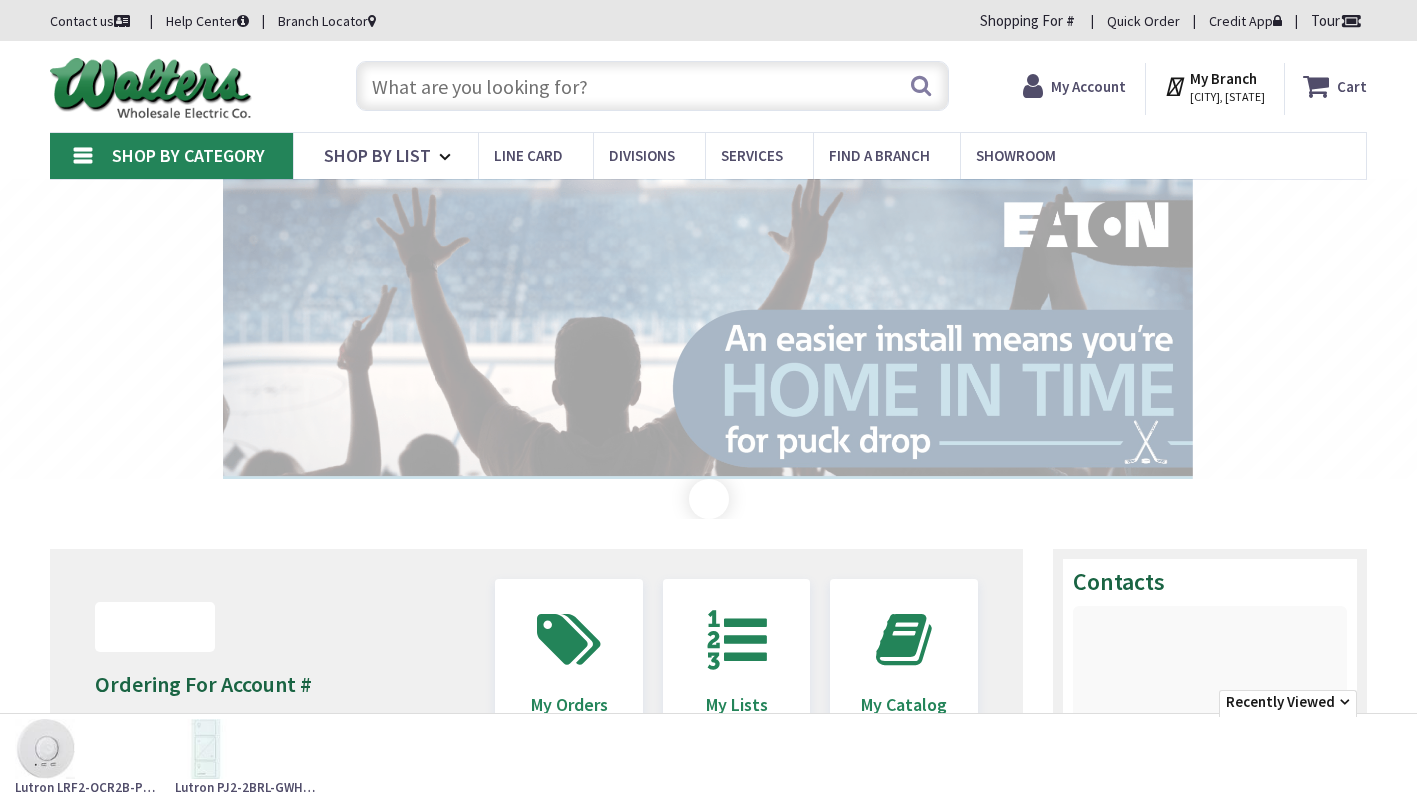 scroll, scrollTop: 0, scrollLeft: 0, axis: both 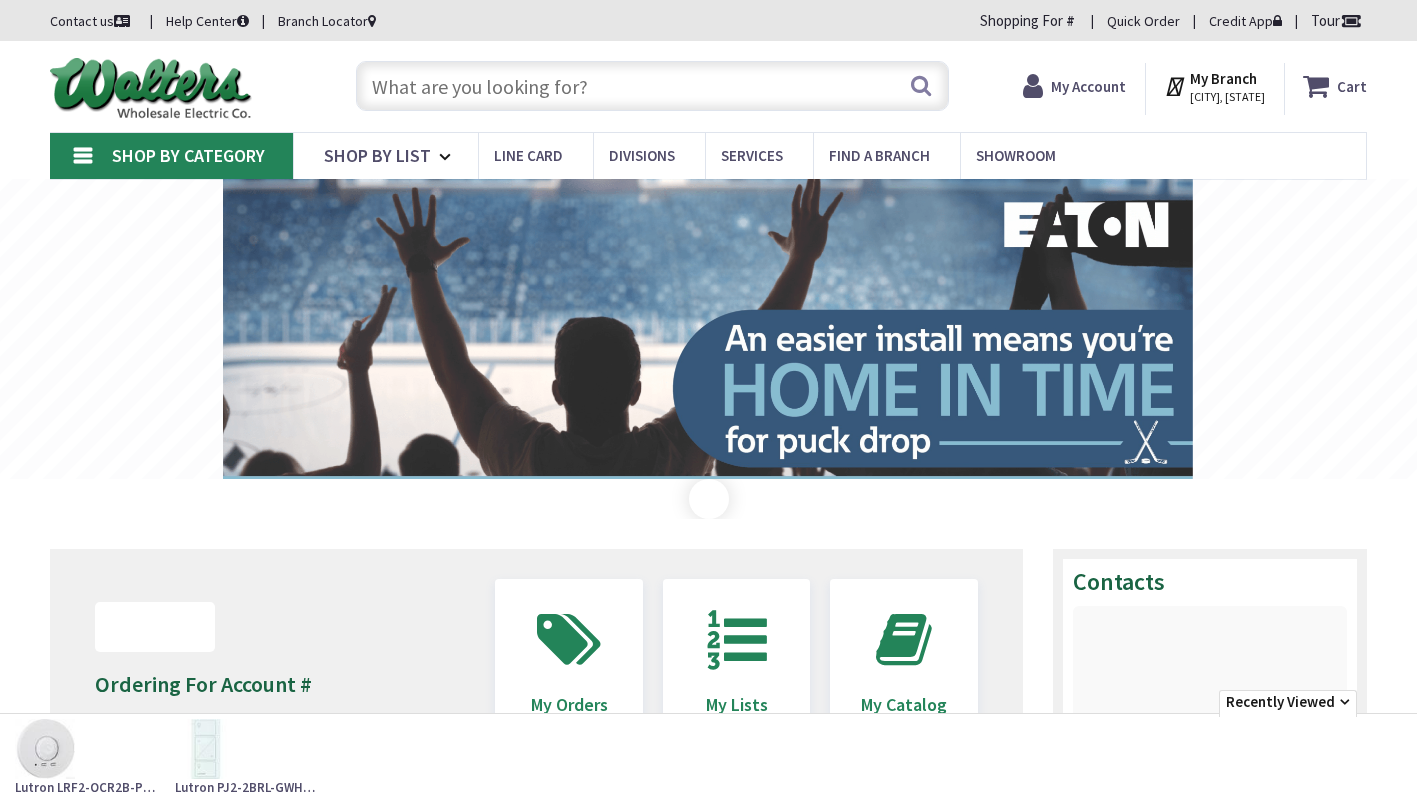 click at bounding box center (652, 86) 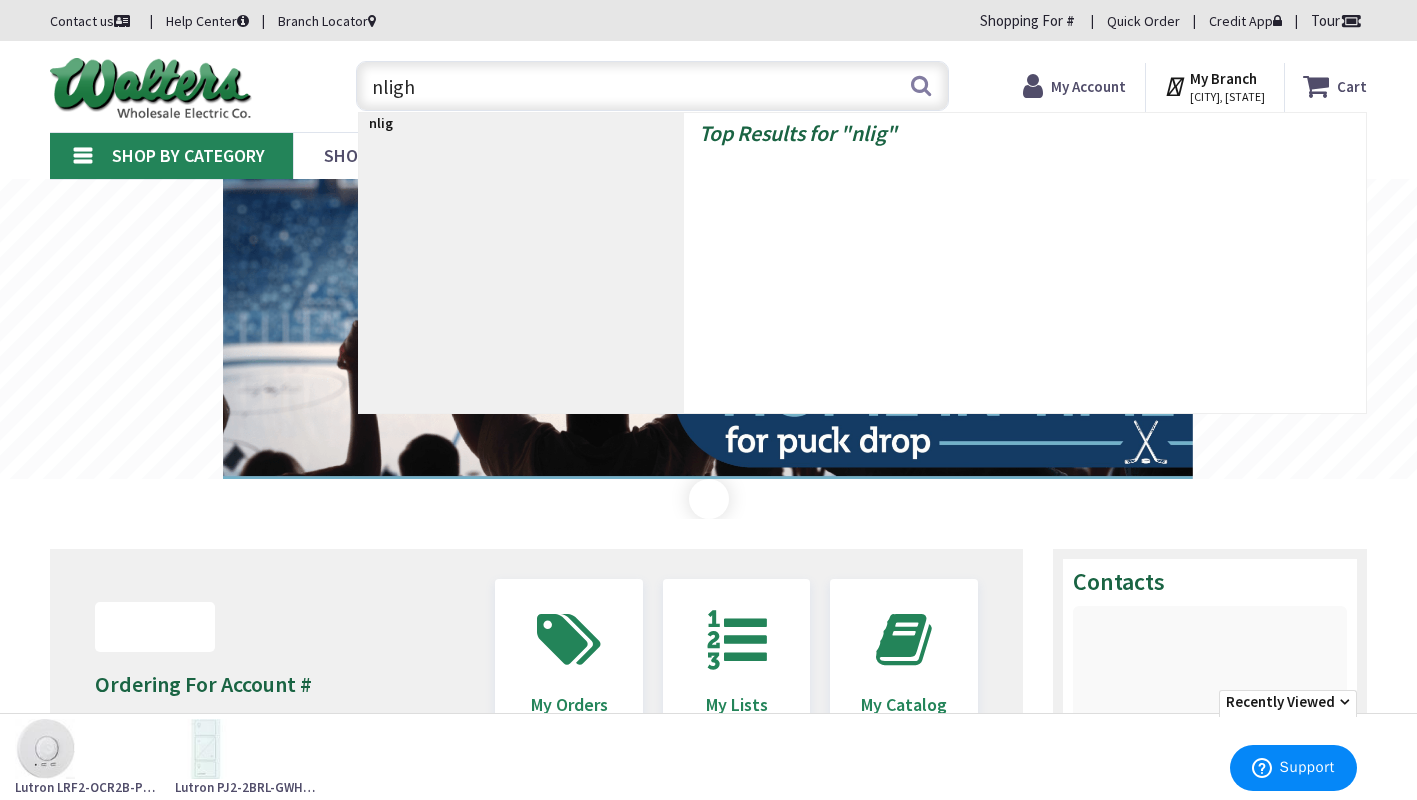 type on "nlight" 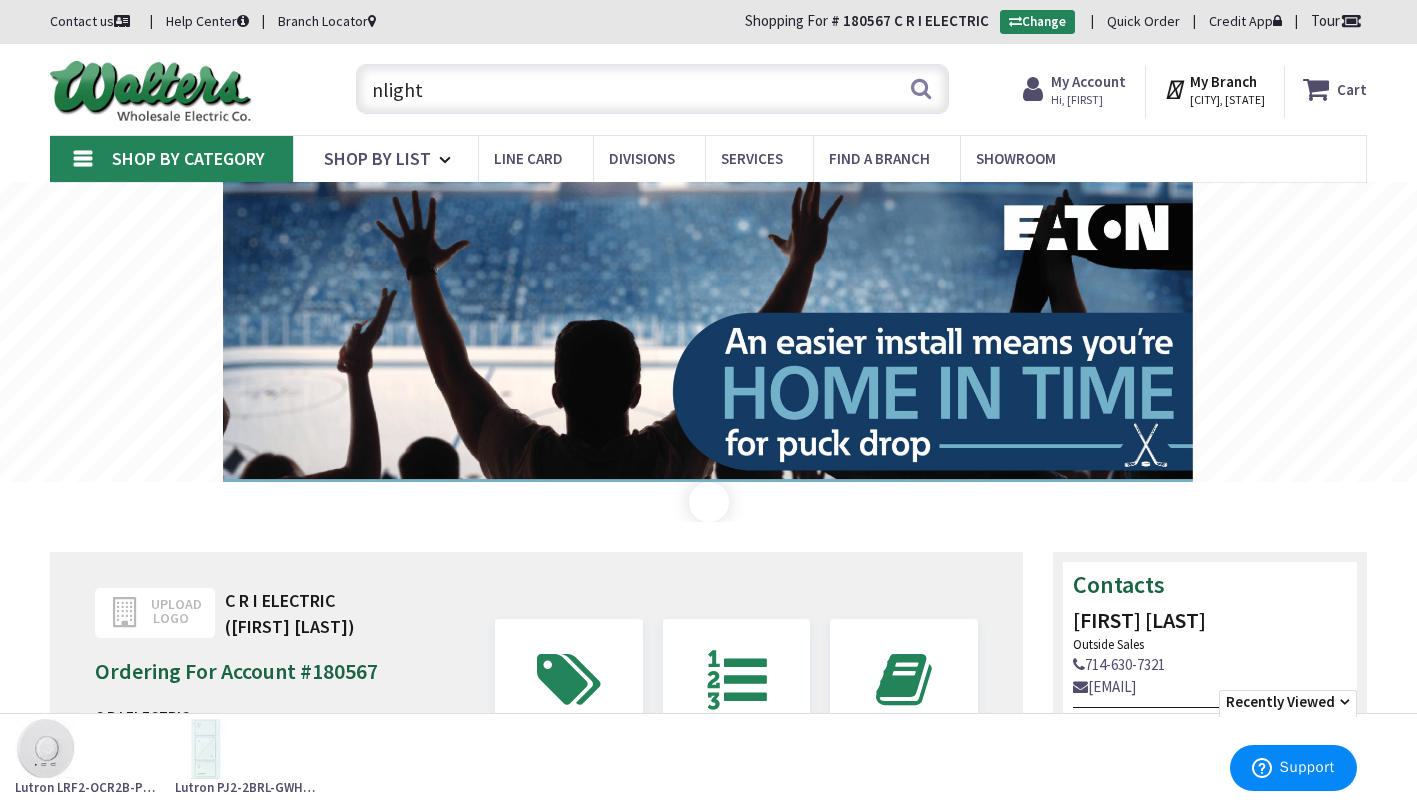 scroll, scrollTop: 0, scrollLeft: 0, axis: both 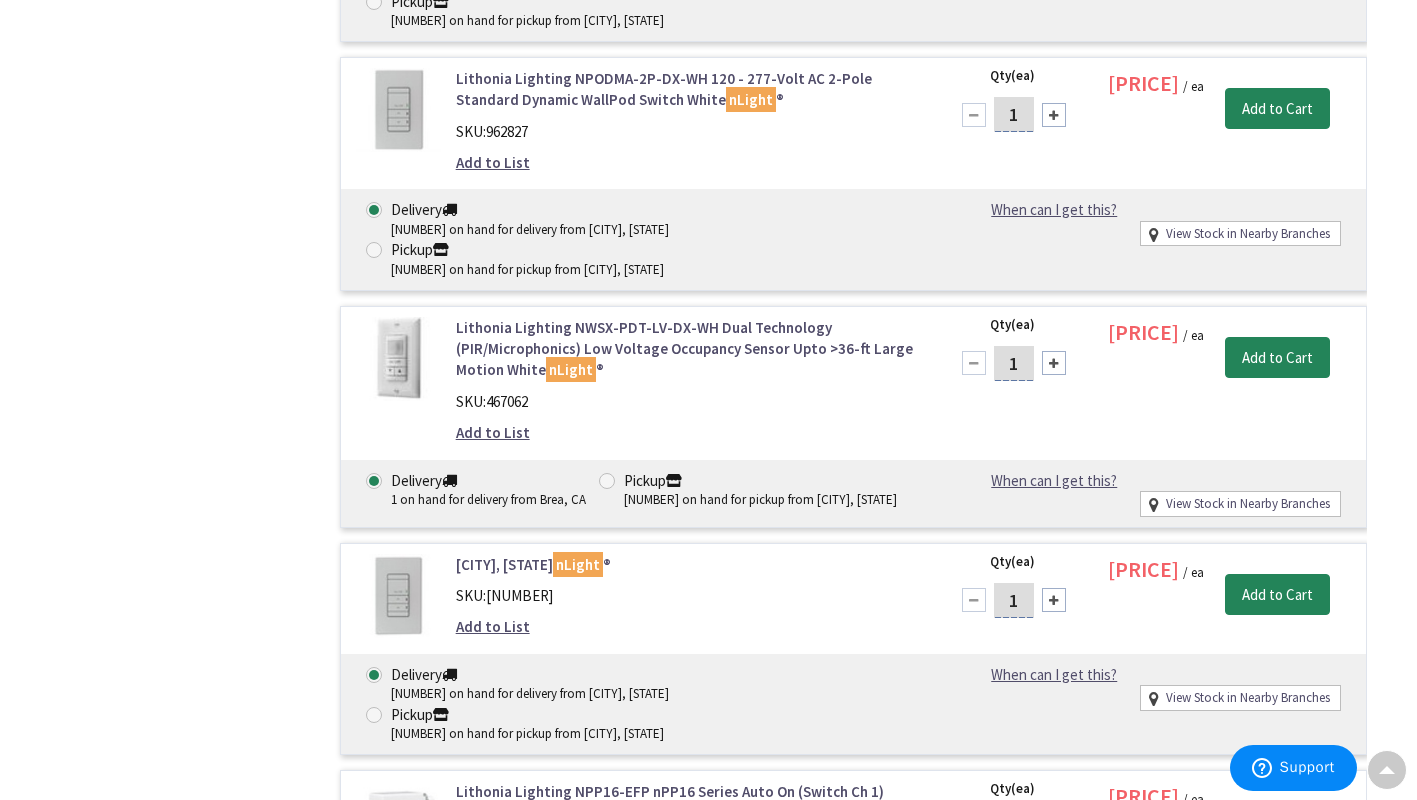 click at bounding box center [398, 596] 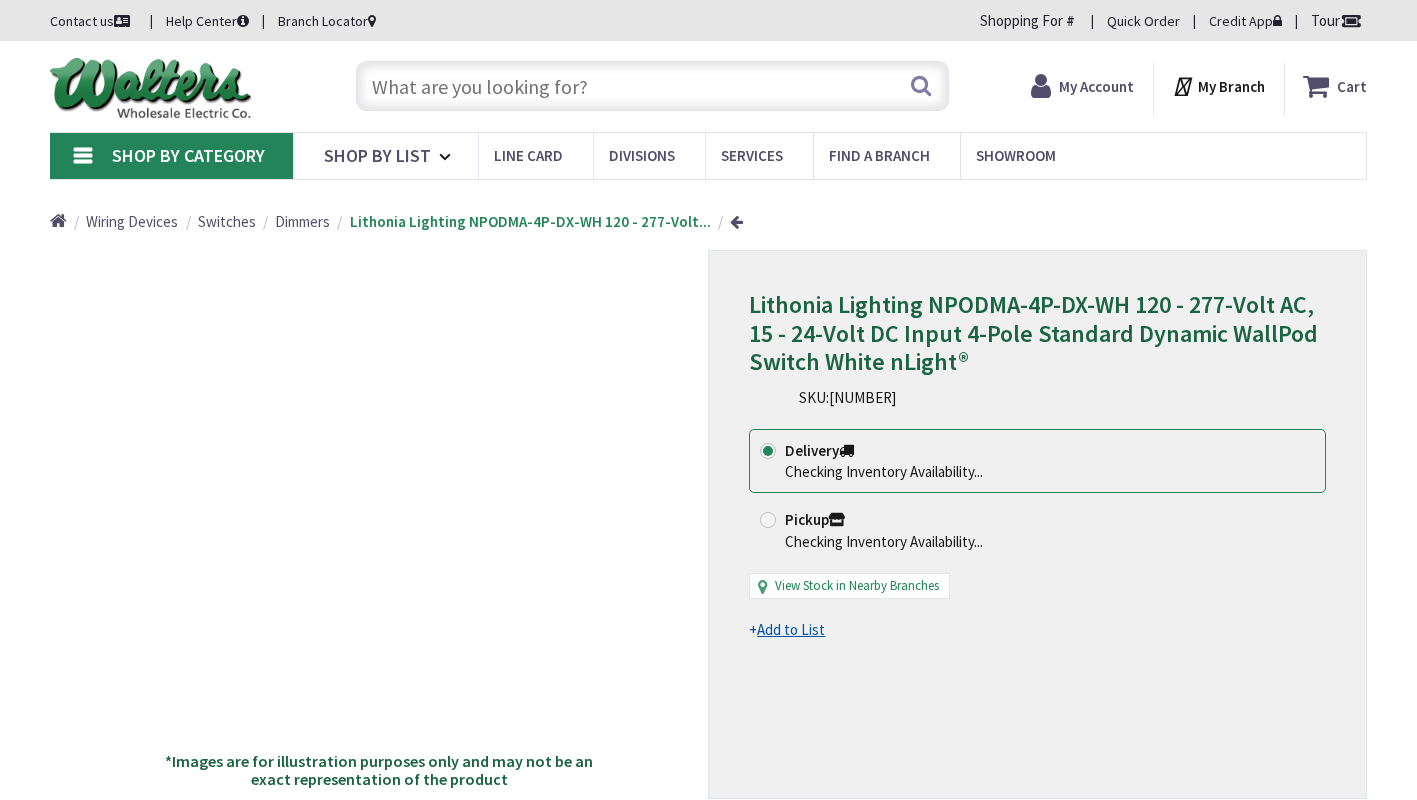 scroll, scrollTop: 0, scrollLeft: 0, axis: both 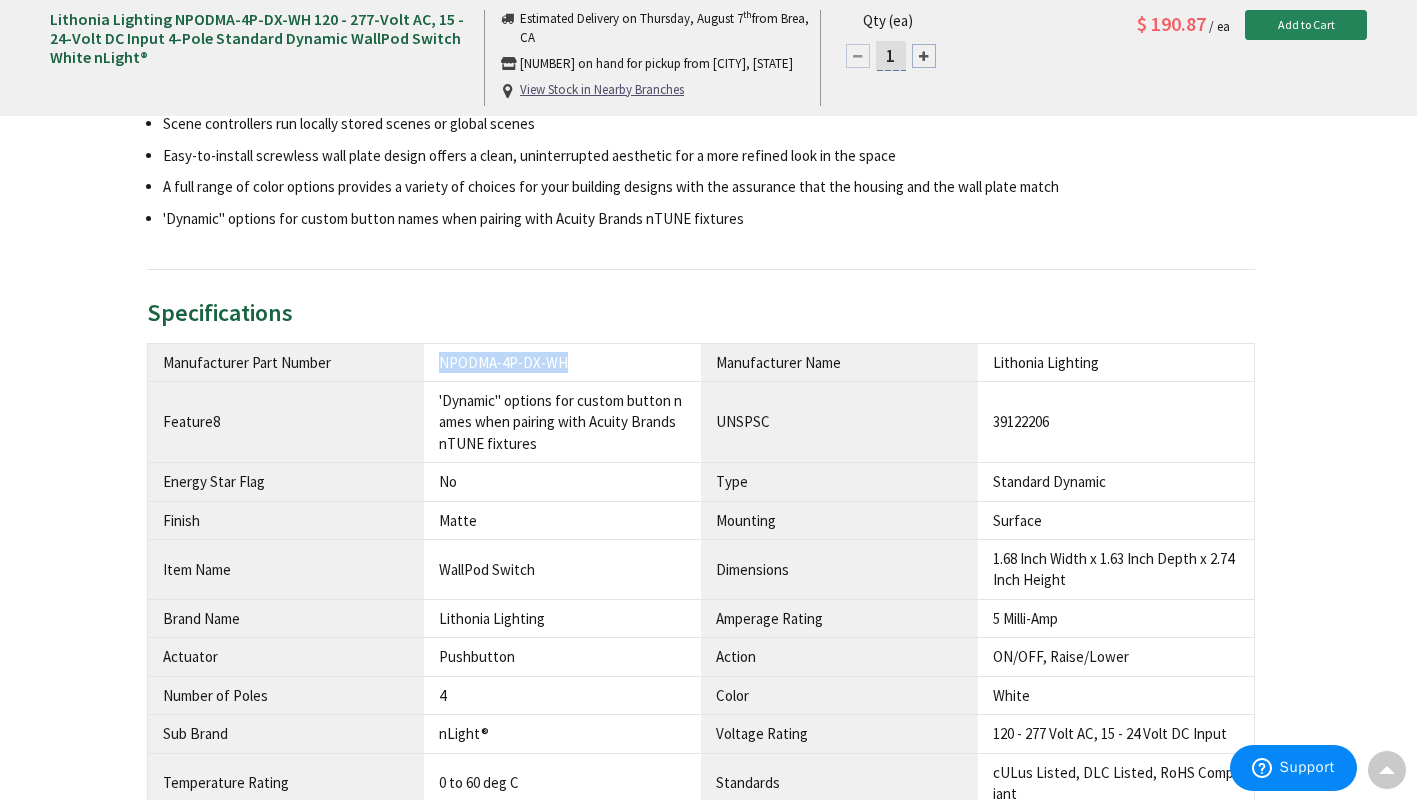 drag, startPoint x: 581, startPoint y: 331, endPoint x: 443, endPoint y: 339, distance: 138.23169 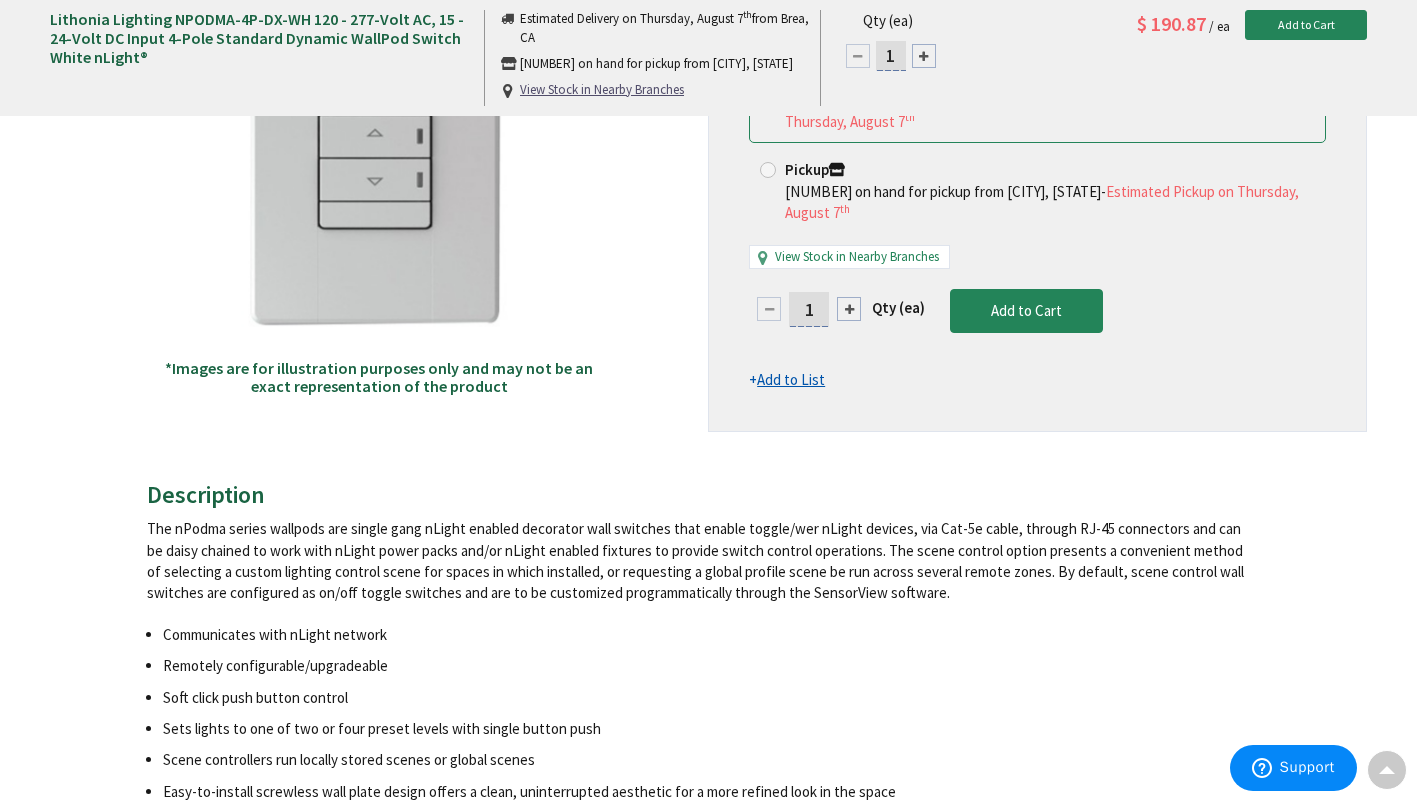 scroll, scrollTop: 0, scrollLeft: 0, axis: both 